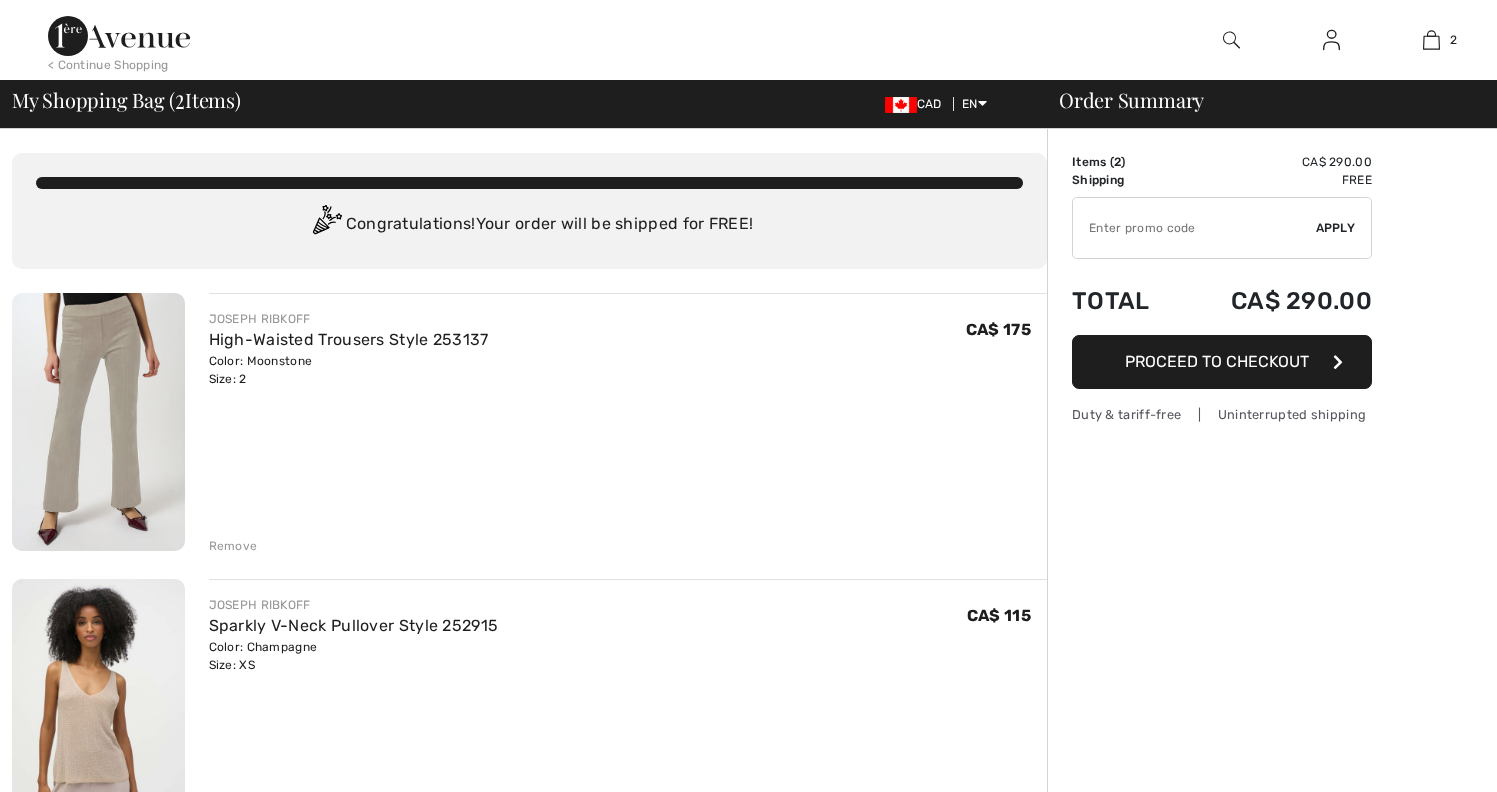 scroll, scrollTop: 0, scrollLeft: 0, axis: both 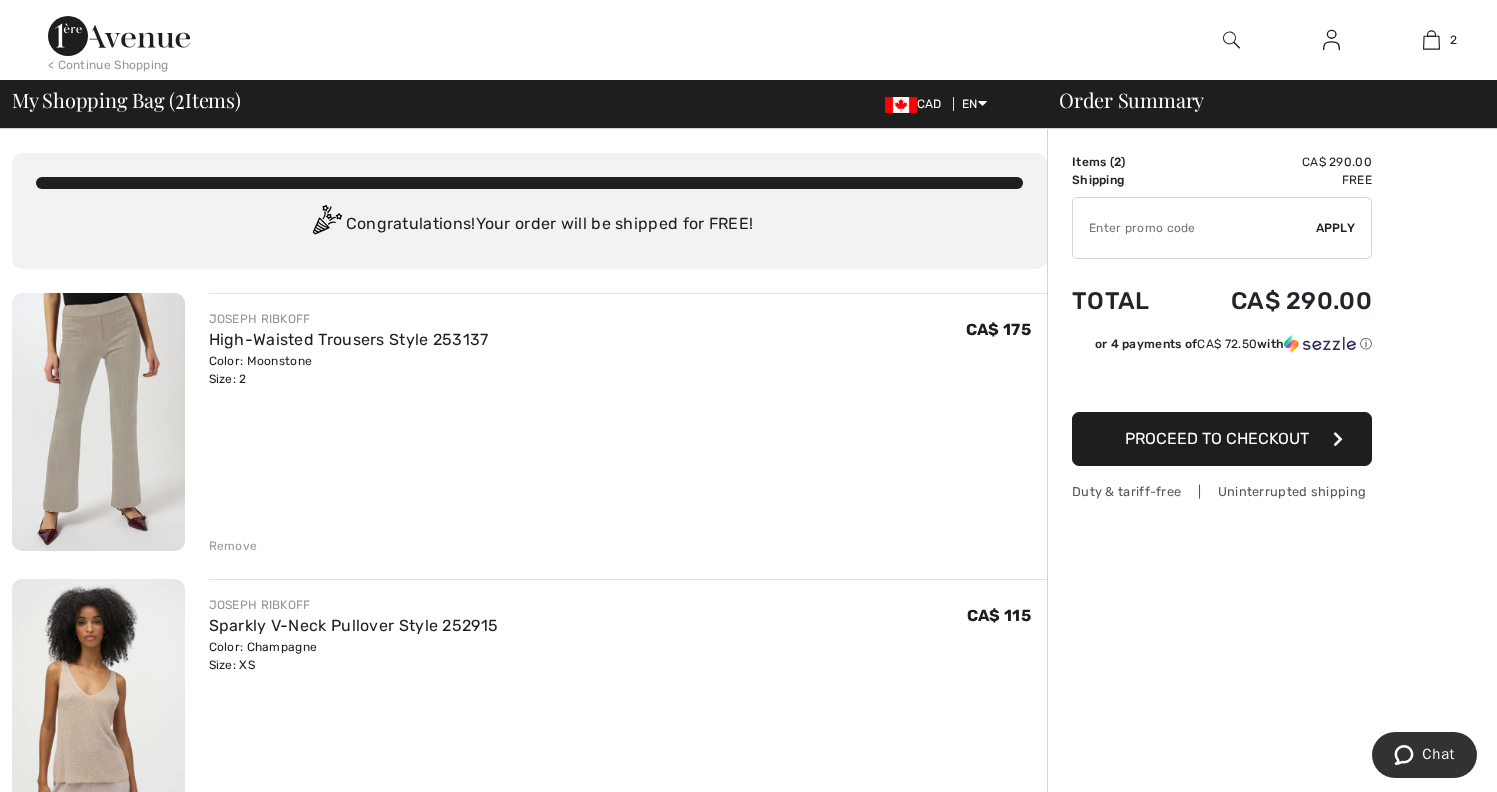 drag, startPoint x: 1208, startPoint y: 442, endPoint x: 1165, endPoint y: 588, distance: 152.20053 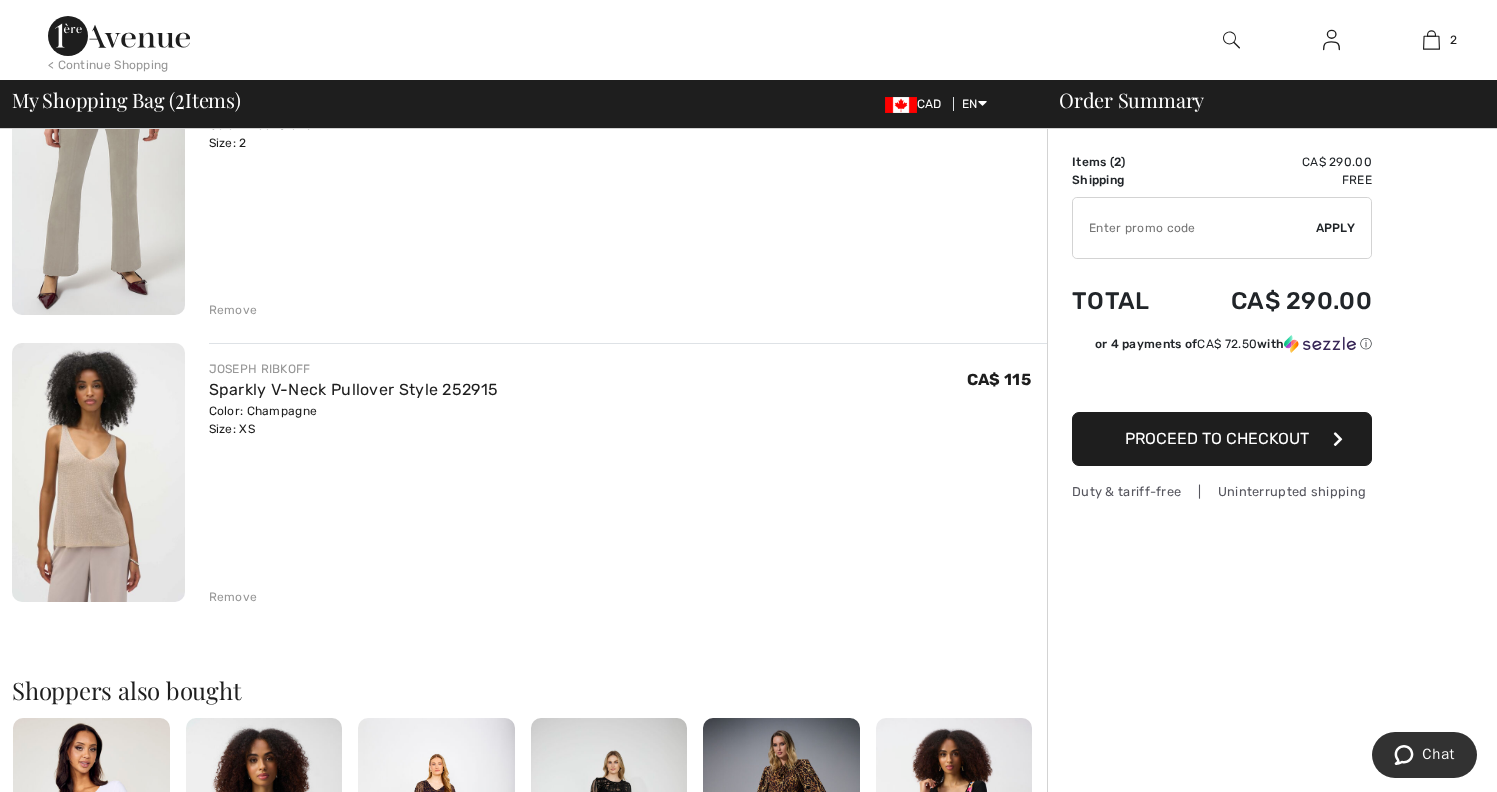 scroll, scrollTop: 246, scrollLeft: 0, axis: vertical 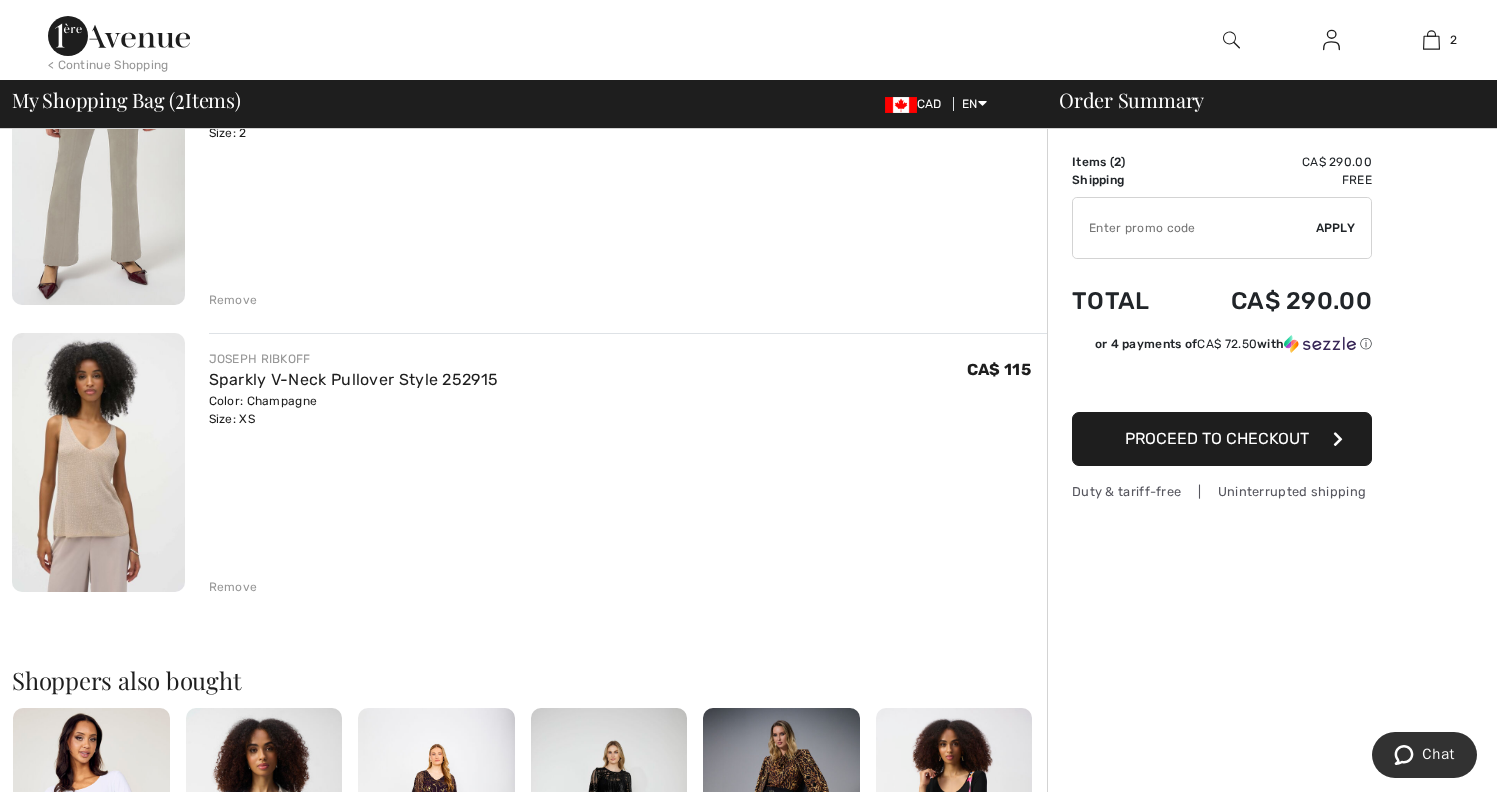 click on "Remove" at bounding box center (233, 587) 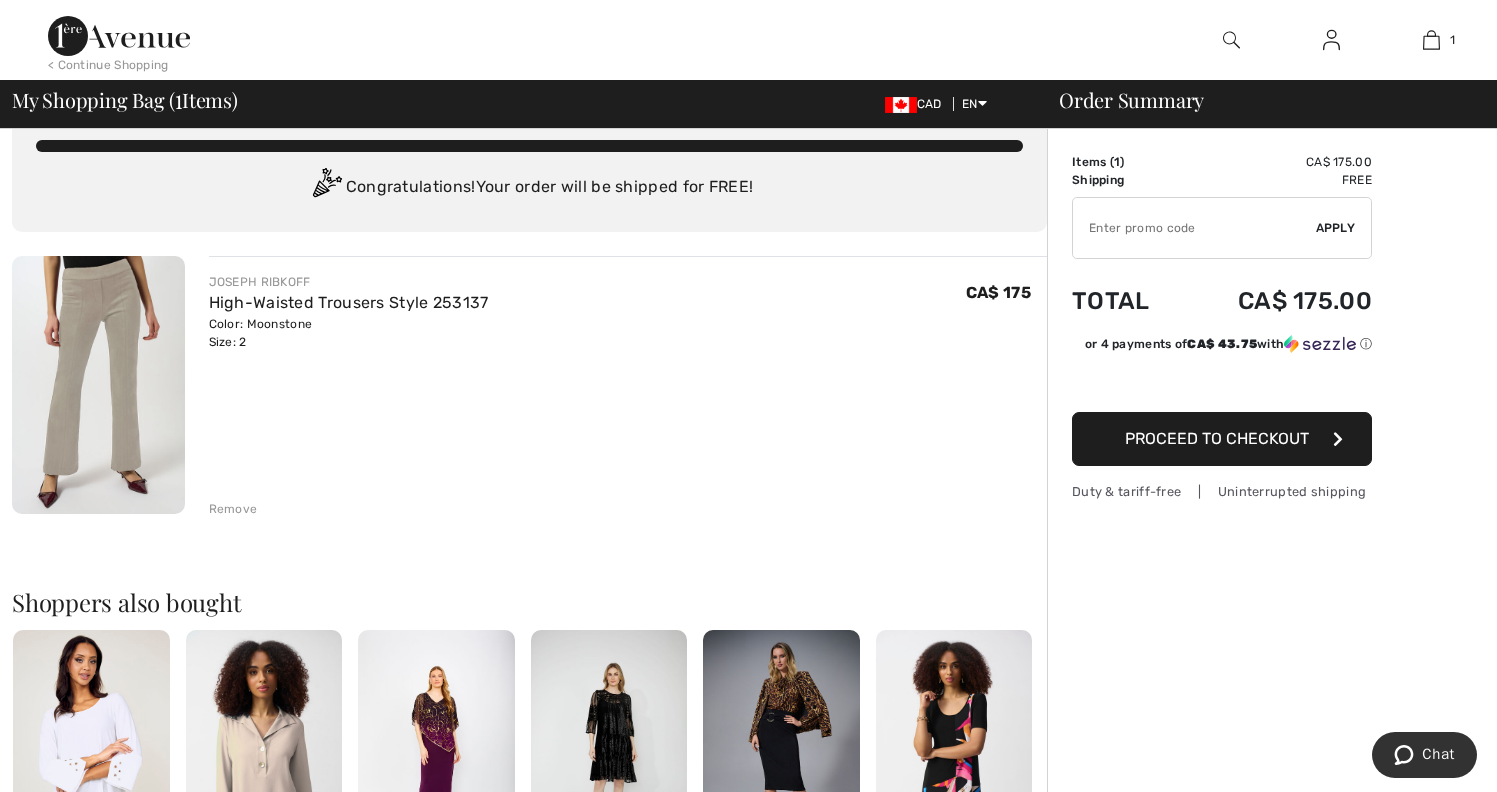 scroll, scrollTop: 0, scrollLeft: 0, axis: both 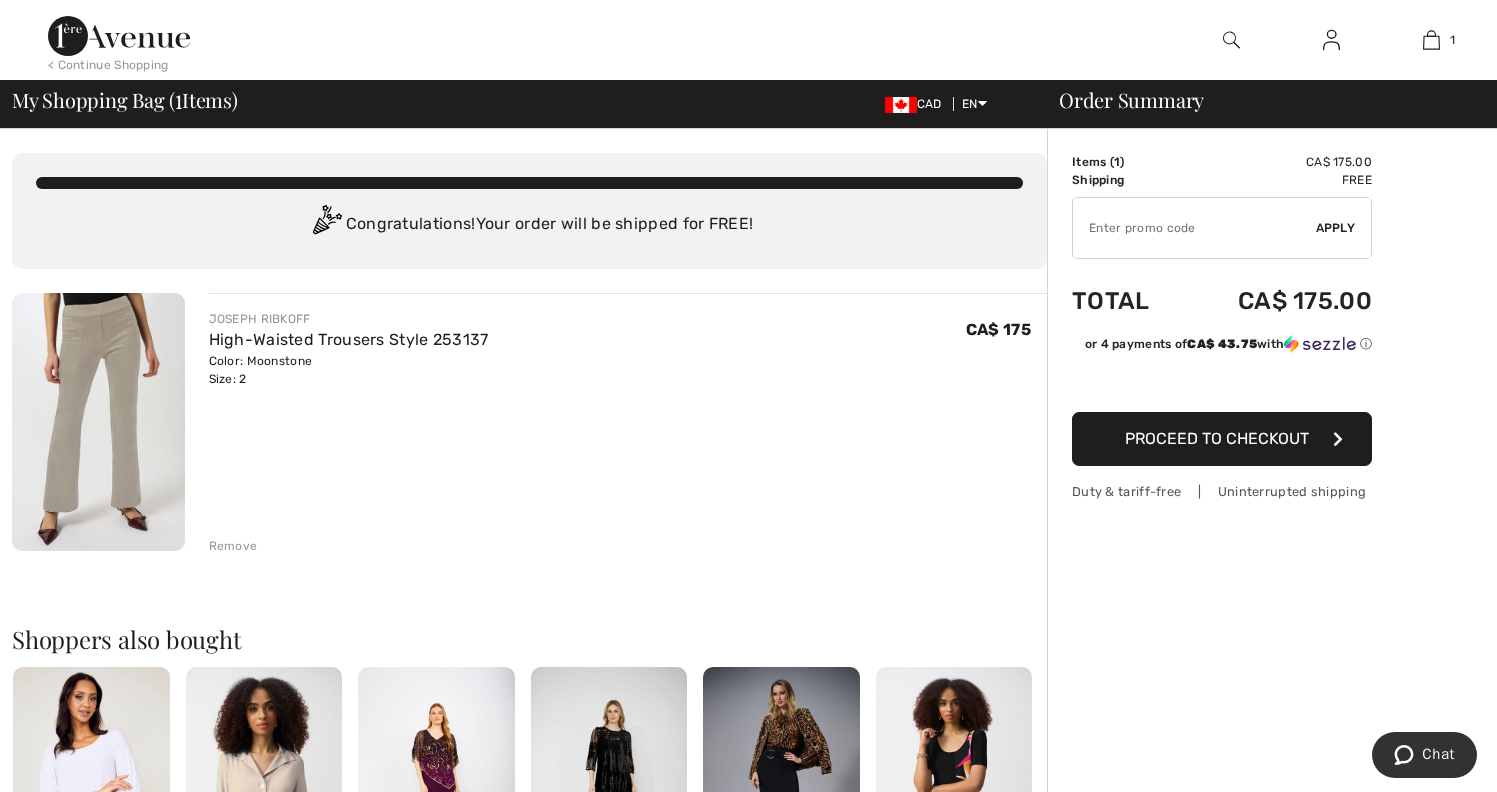 click at bounding box center [119, 36] 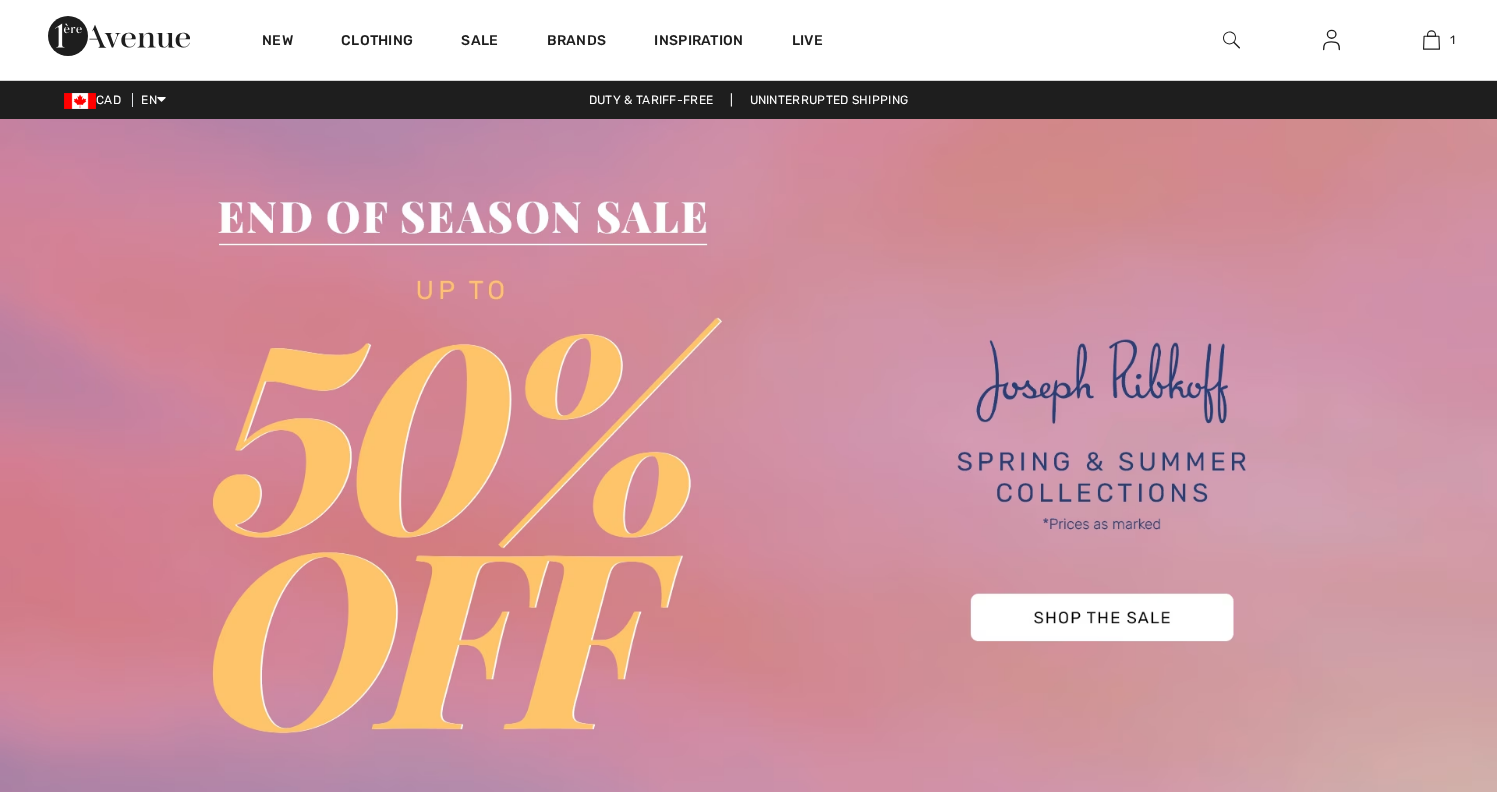 scroll, scrollTop: 0, scrollLeft: 0, axis: both 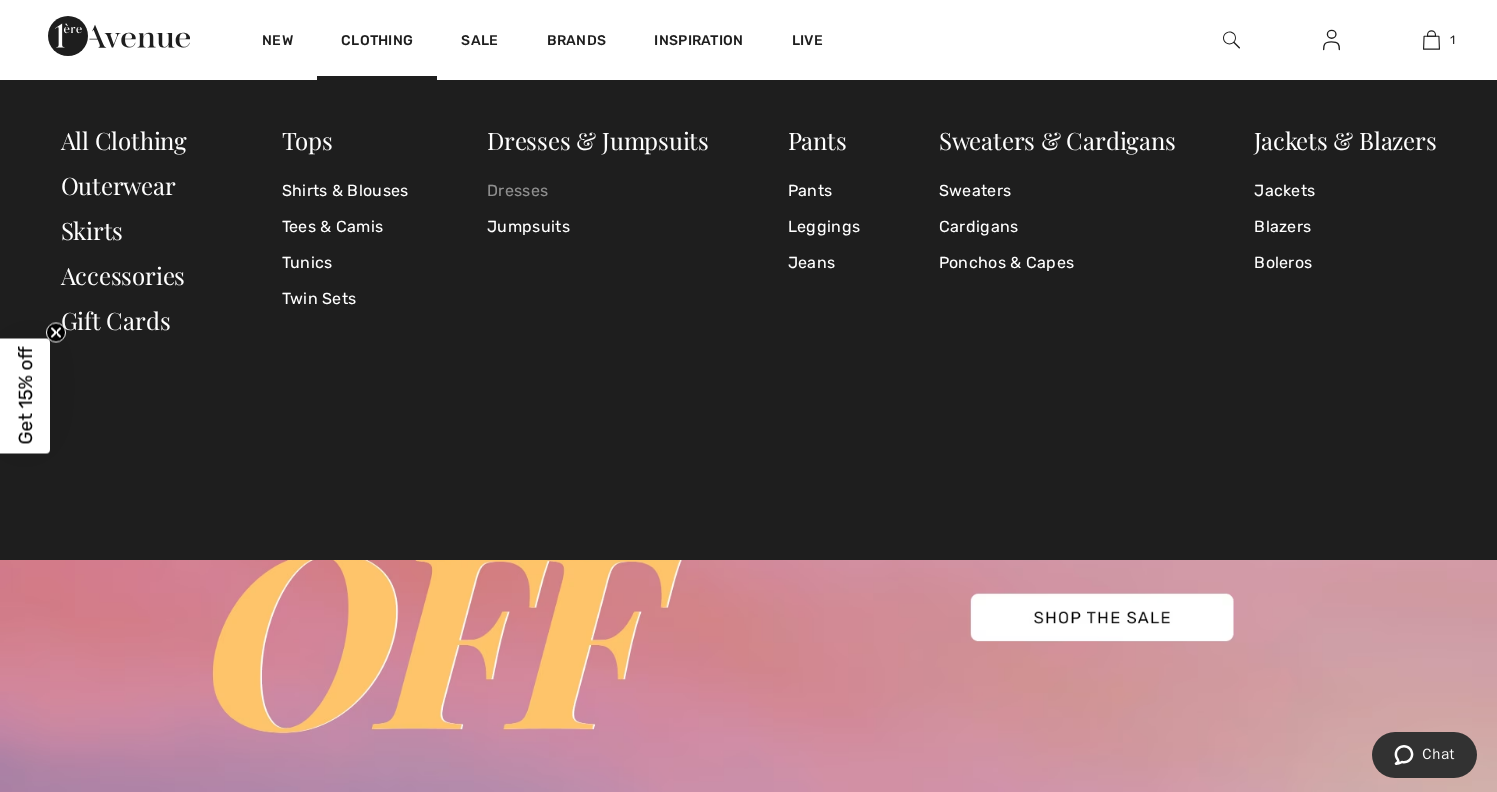click on "Dresses" at bounding box center [598, 191] 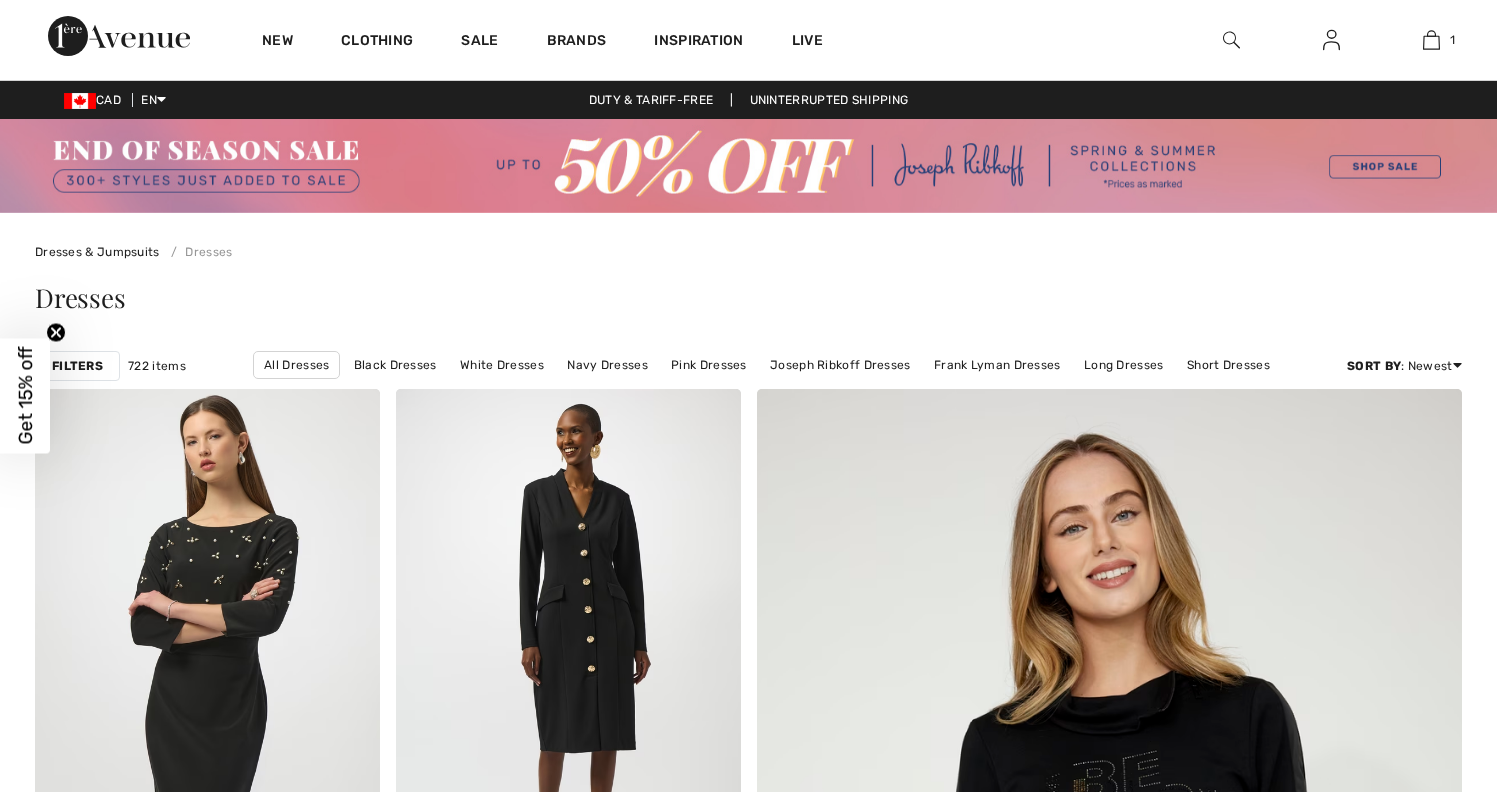 scroll, scrollTop: 0, scrollLeft: 0, axis: both 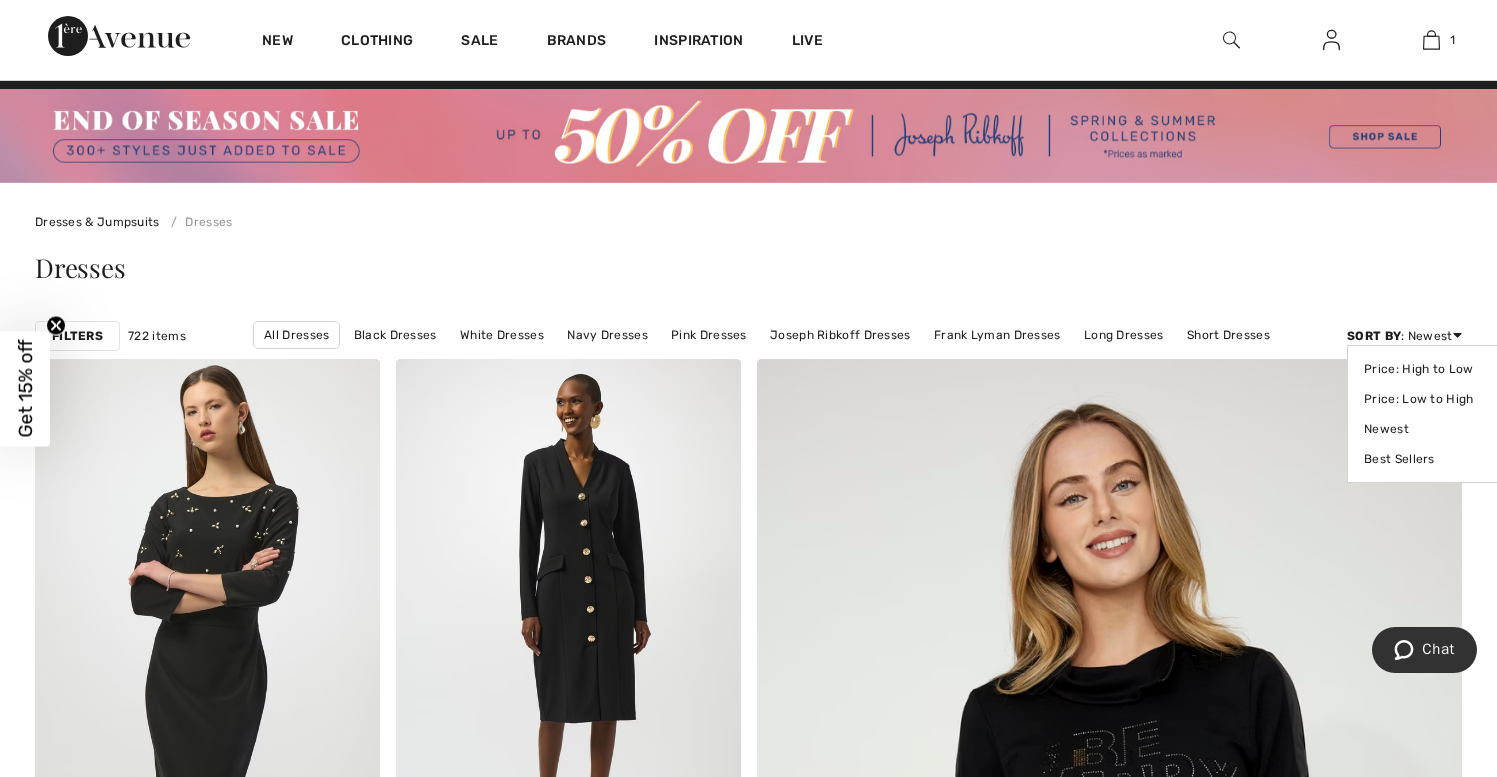 click on "Sort By : Newest
Price: High to Low
Price: Low to High
Newest
Best Sellers" at bounding box center [1404, 336] 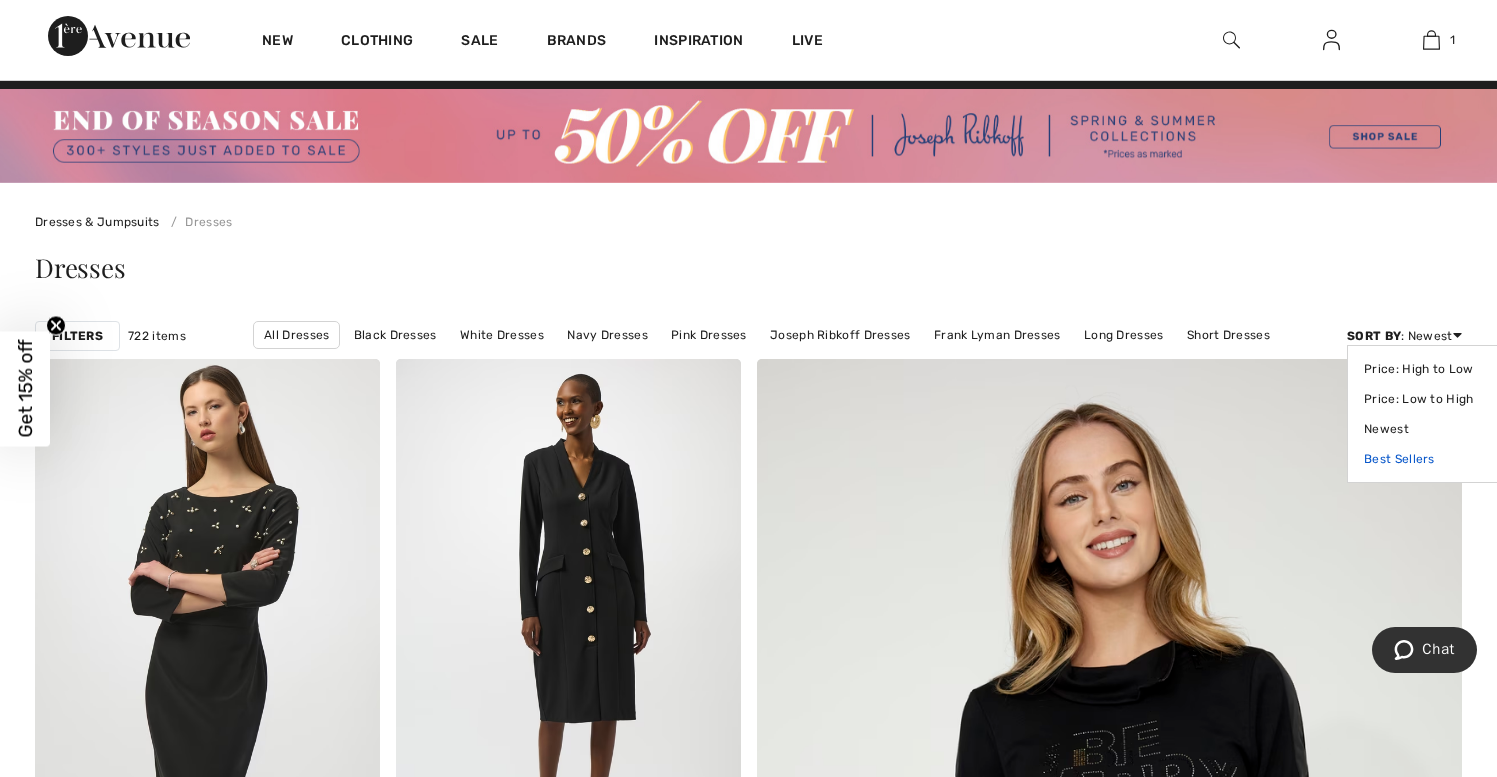 click on "Best Sellers" at bounding box center (1427, 459) 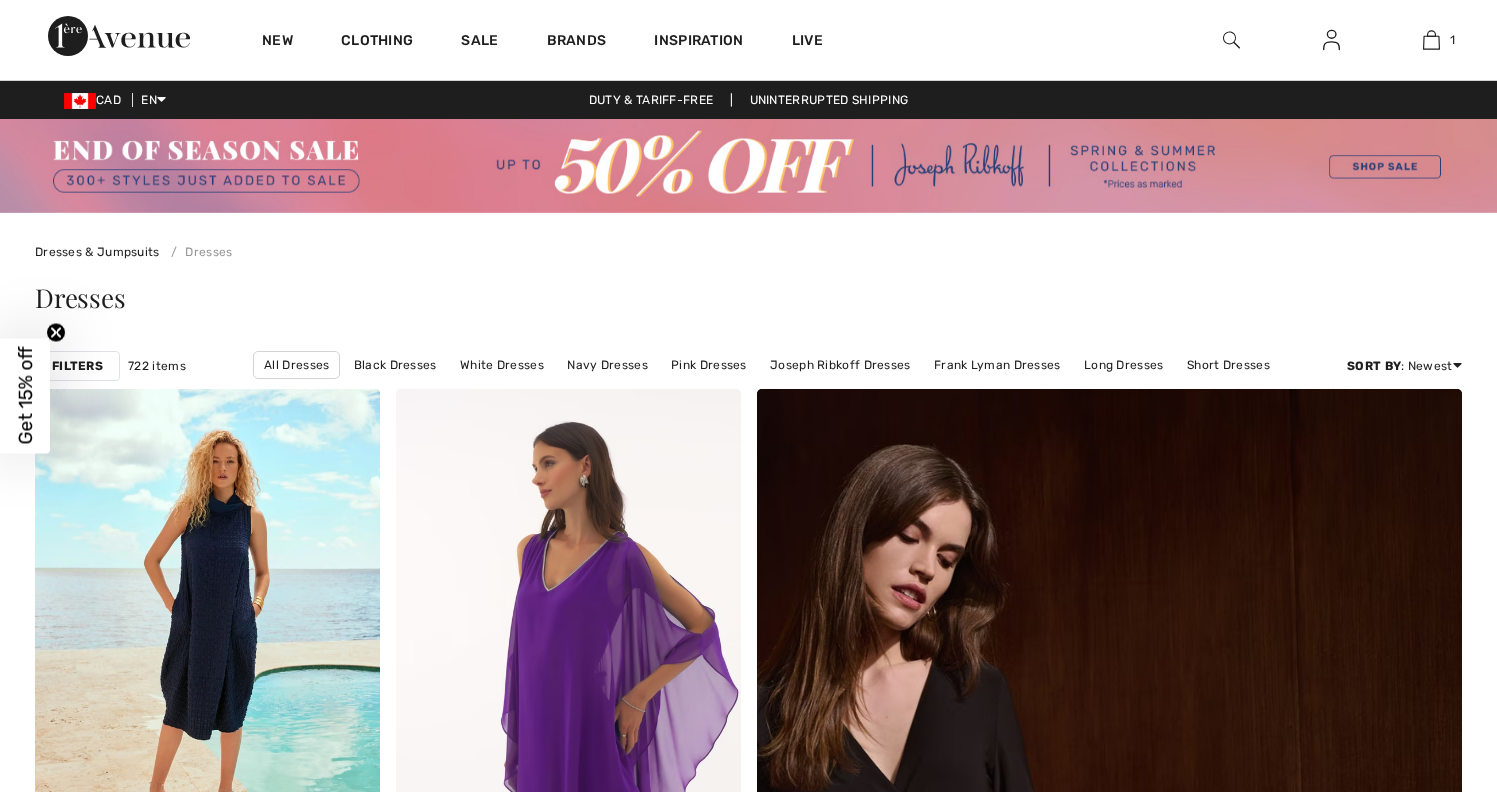 scroll, scrollTop: 0, scrollLeft: 0, axis: both 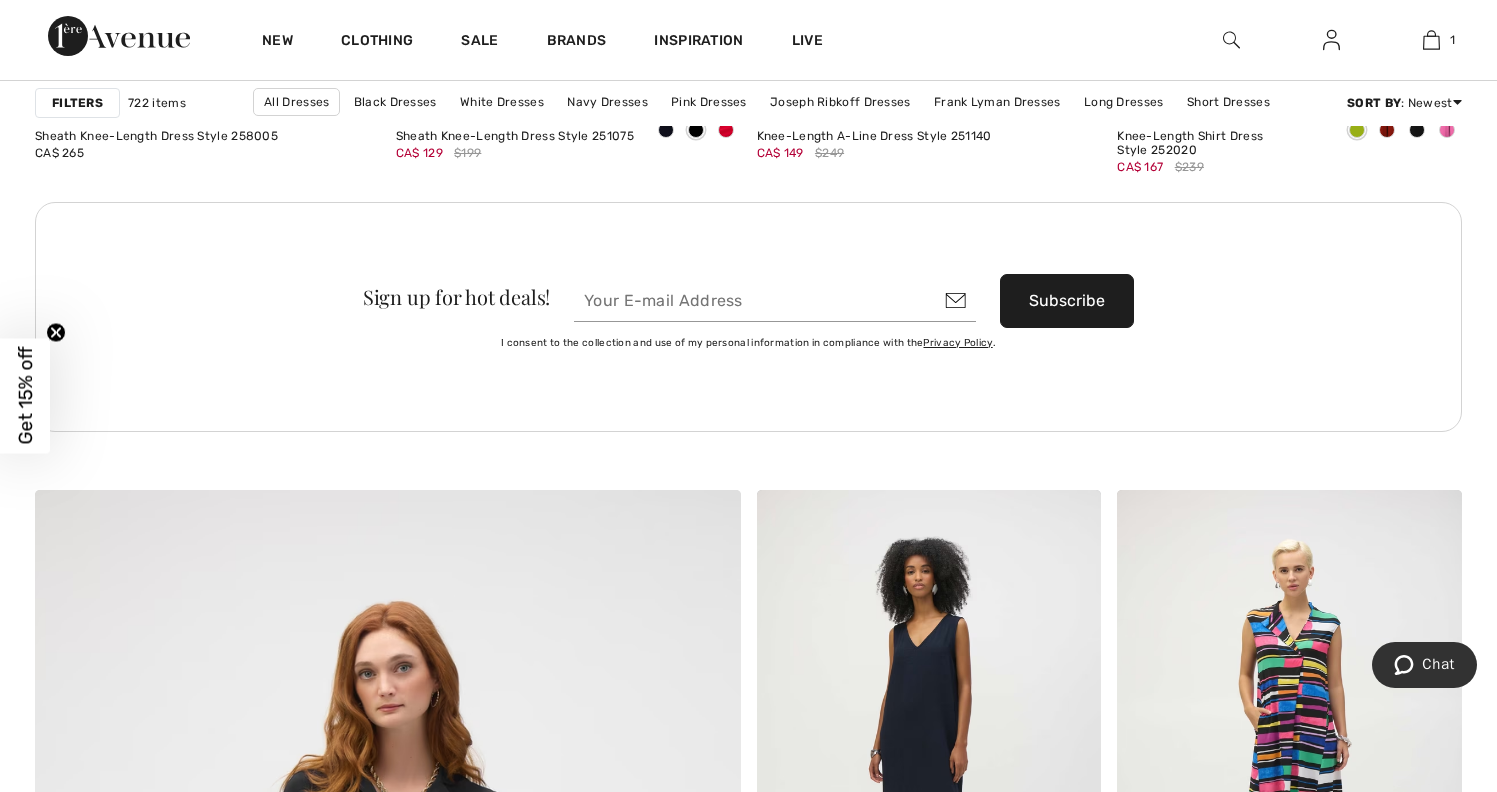 click on "Sign up for hot deals!
Subscribe" at bounding box center (749, 301) 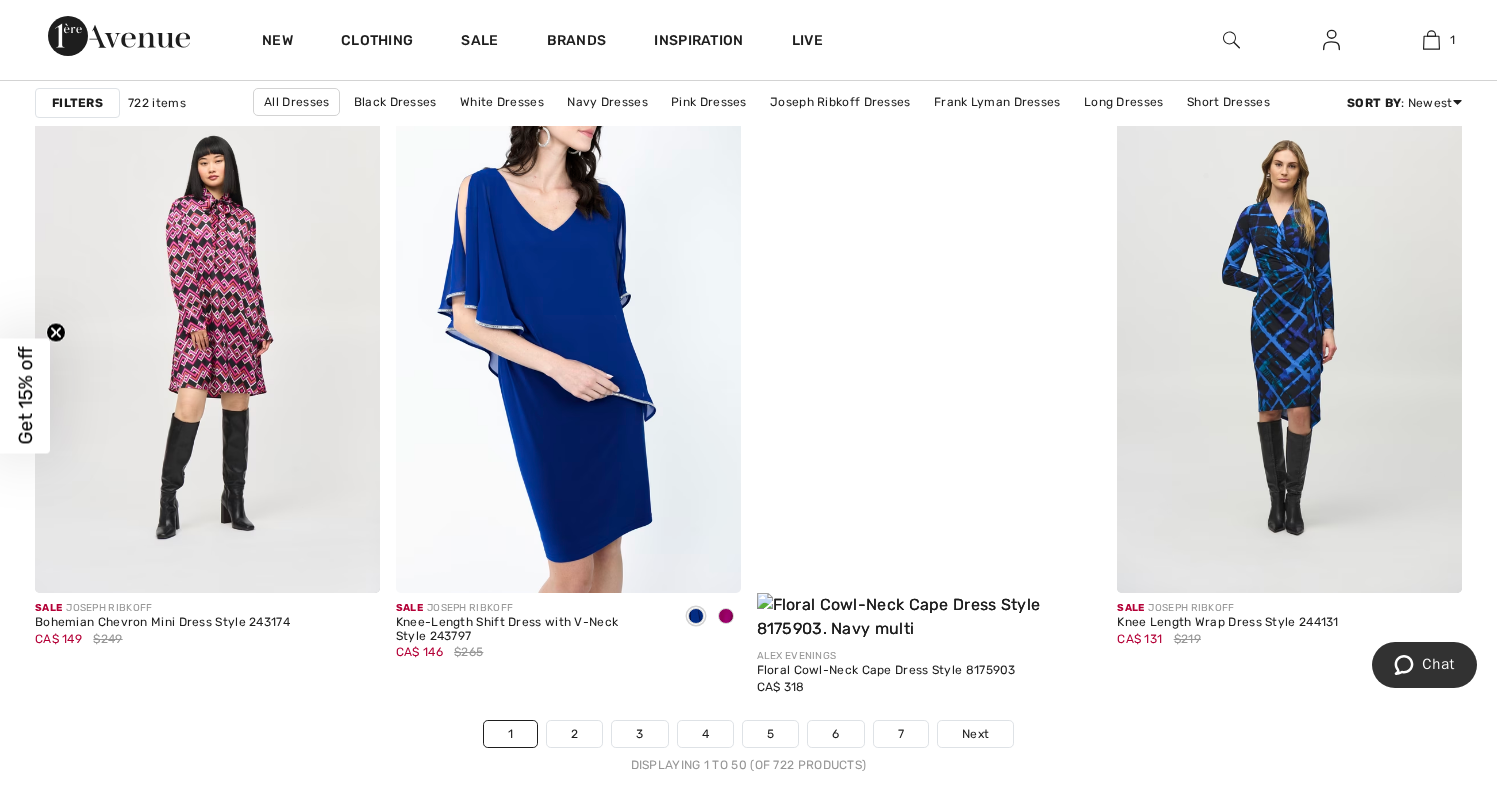 scroll, scrollTop: 9025, scrollLeft: 0, axis: vertical 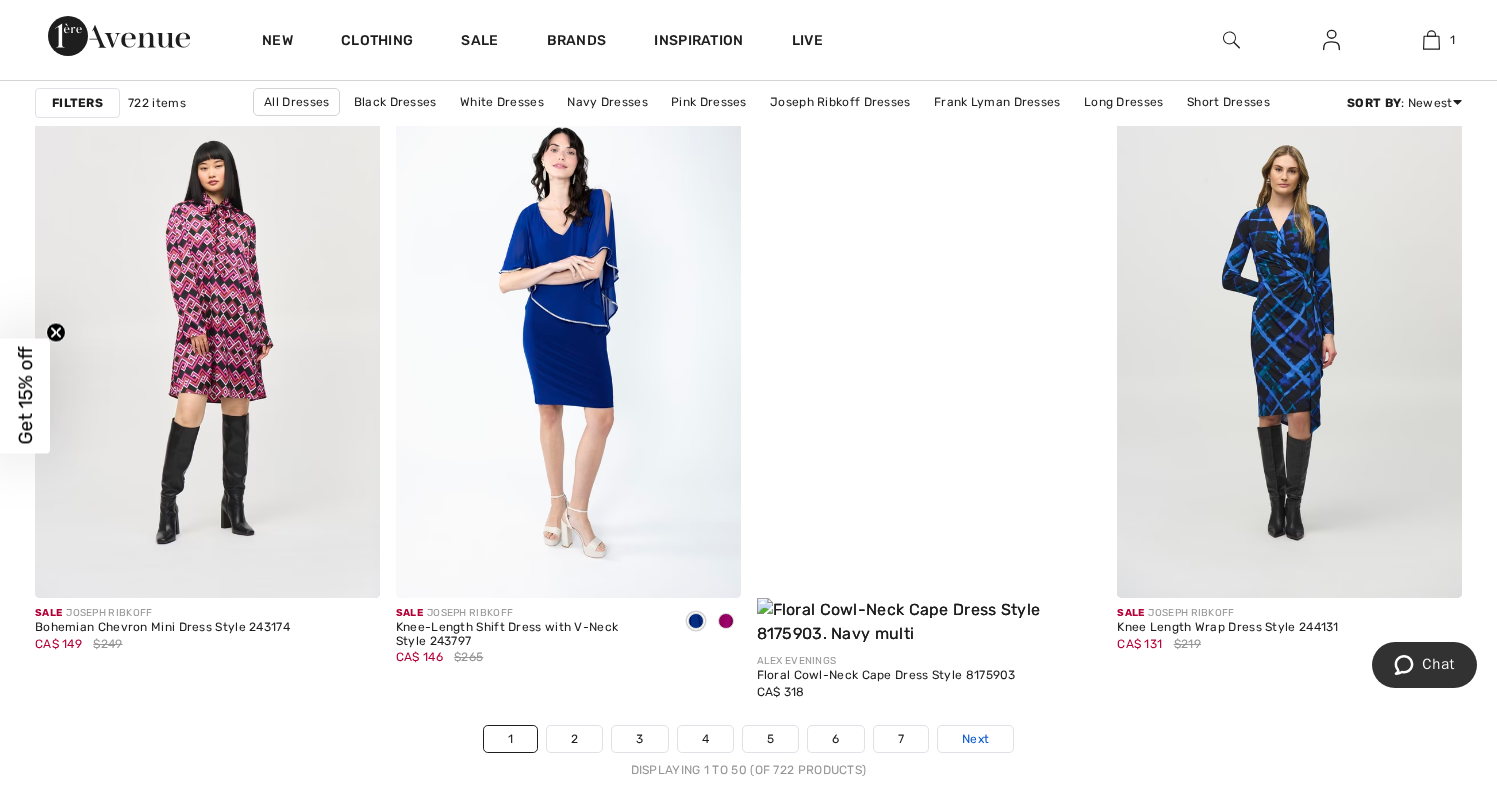 click on "Next" at bounding box center [975, 739] 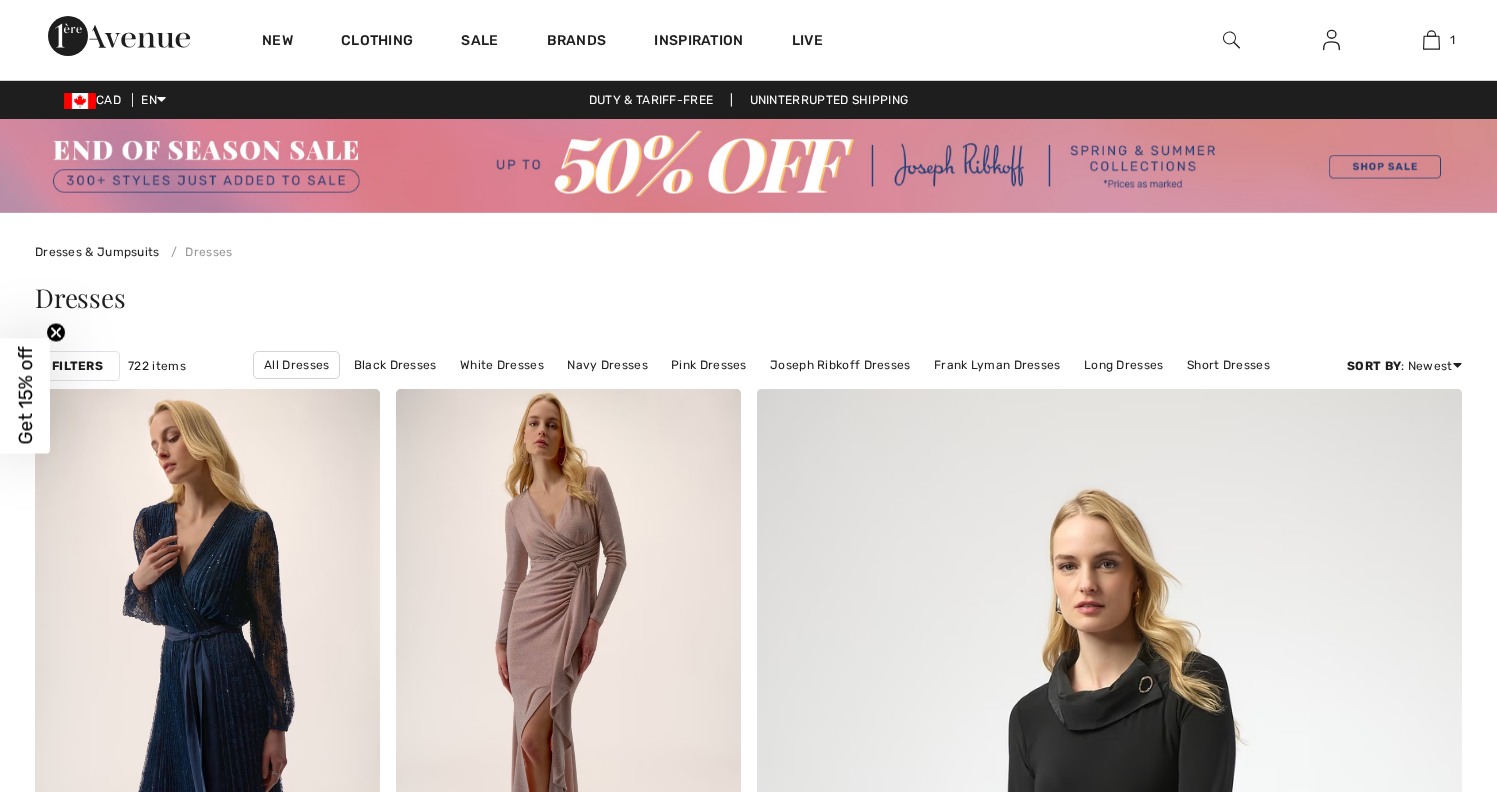 scroll, scrollTop: 0, scrollLeft: 0, axis: both 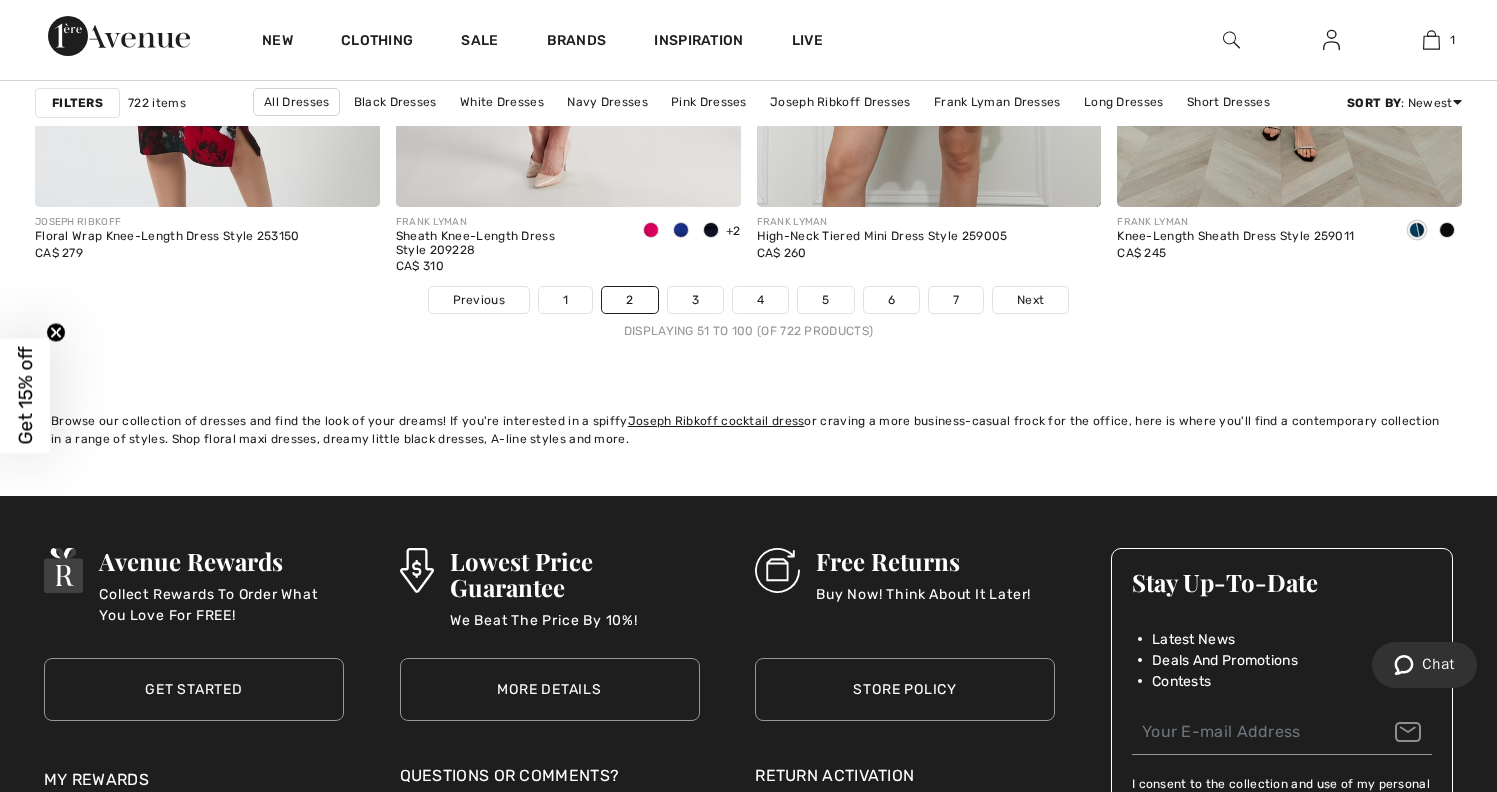 click on "3" at bounding box center (695, 300) 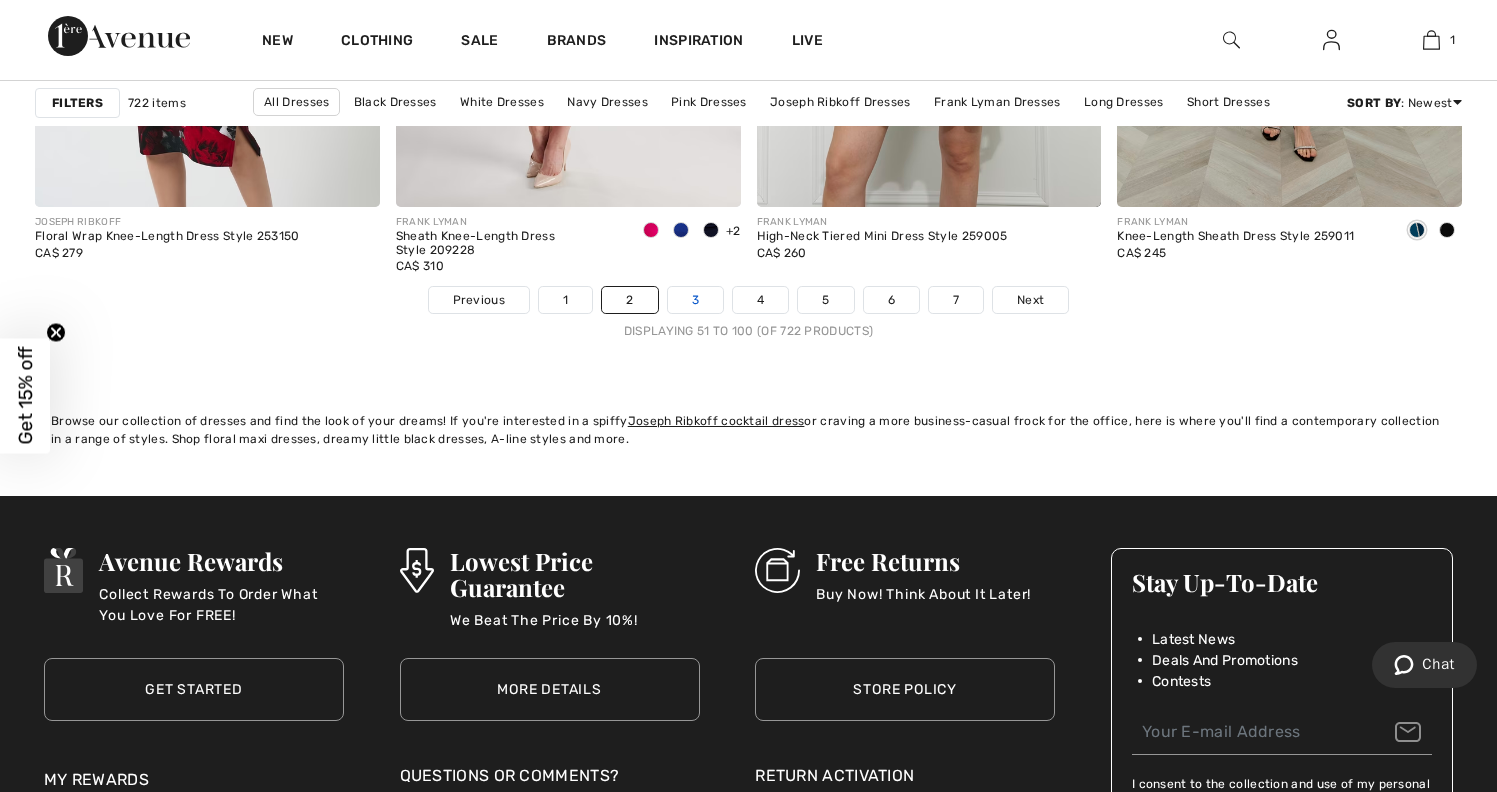 click on "3" at bounding box center (695, 300) 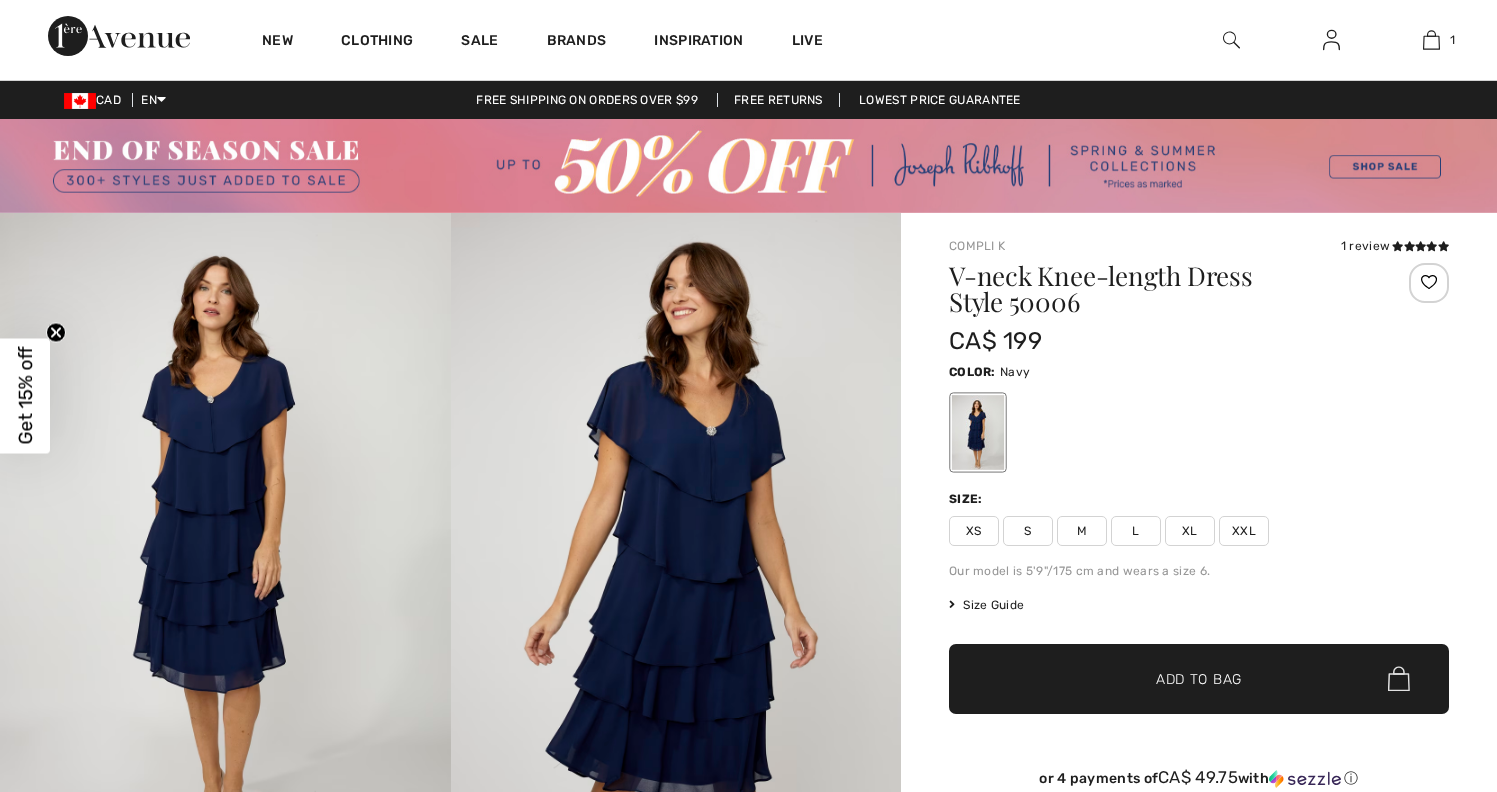 scroll, scrollTop: 0, scrollLeft: 0, axis: both 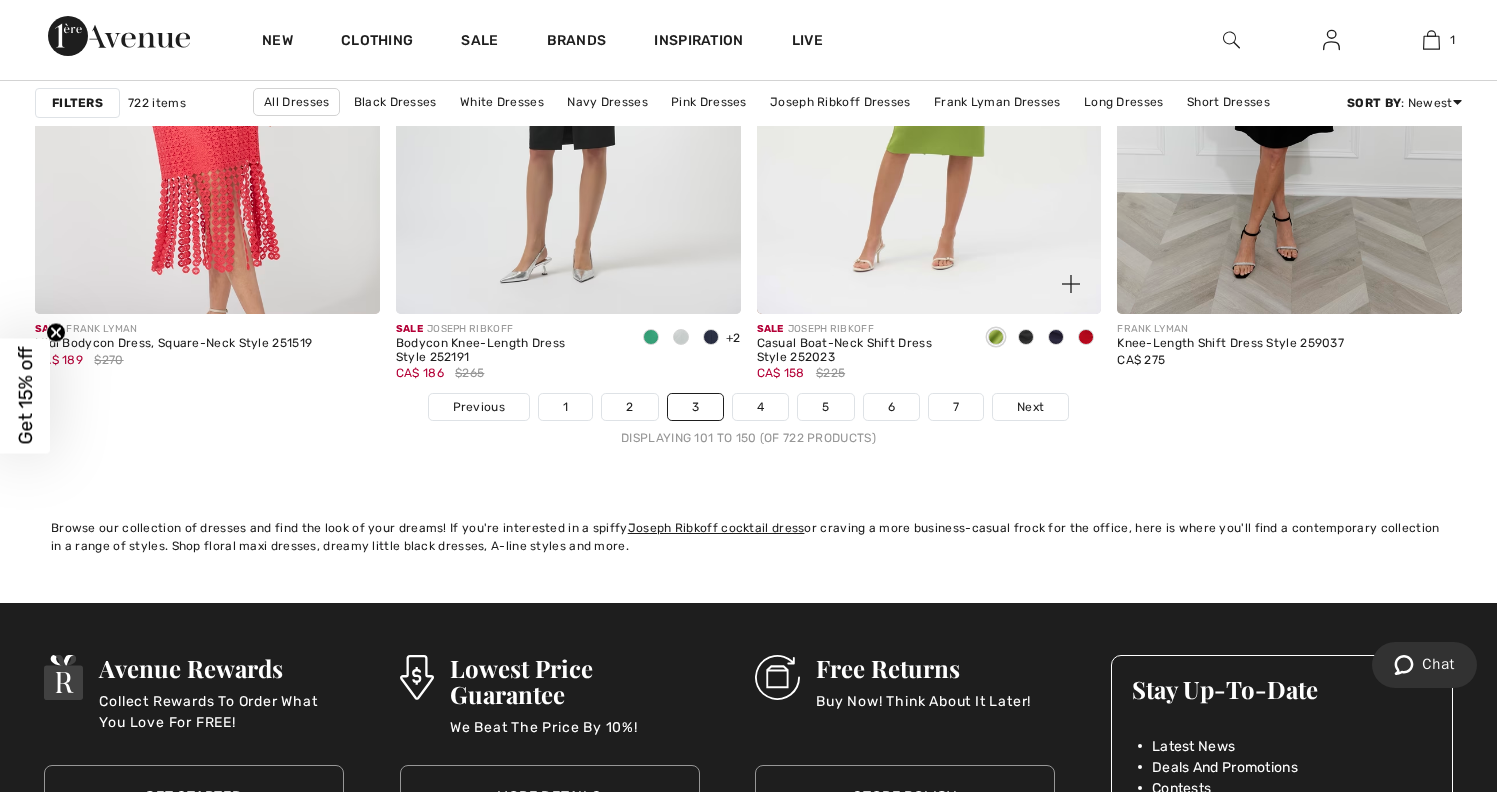 click on "Sale JOSEPH RIBKOFF
Casual Boat-Neck Shift Dress Style 252023
CA$ 158
$225" at bounding box center (929, 353) 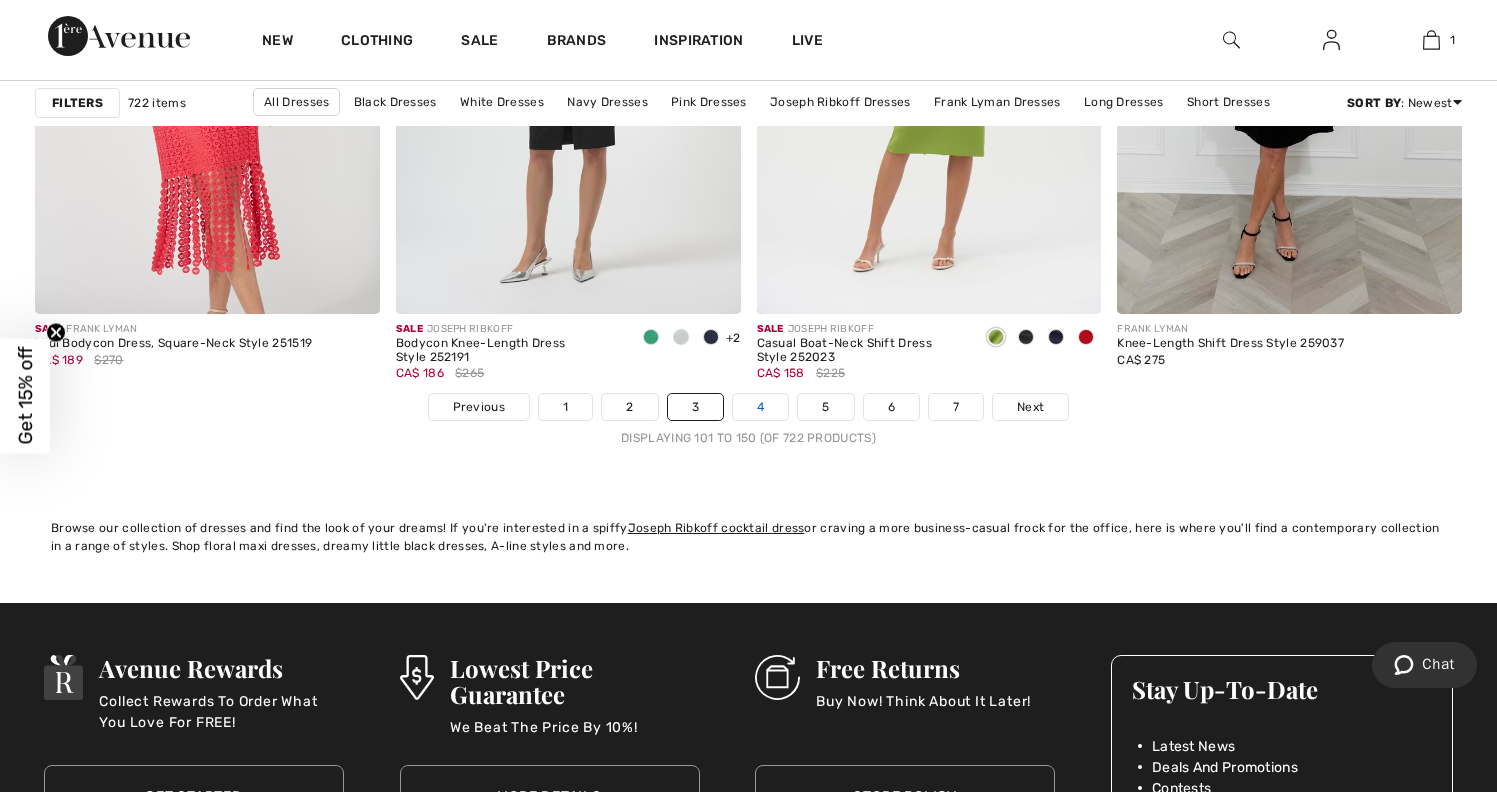 click on "4" at bounding box center (760, 407) 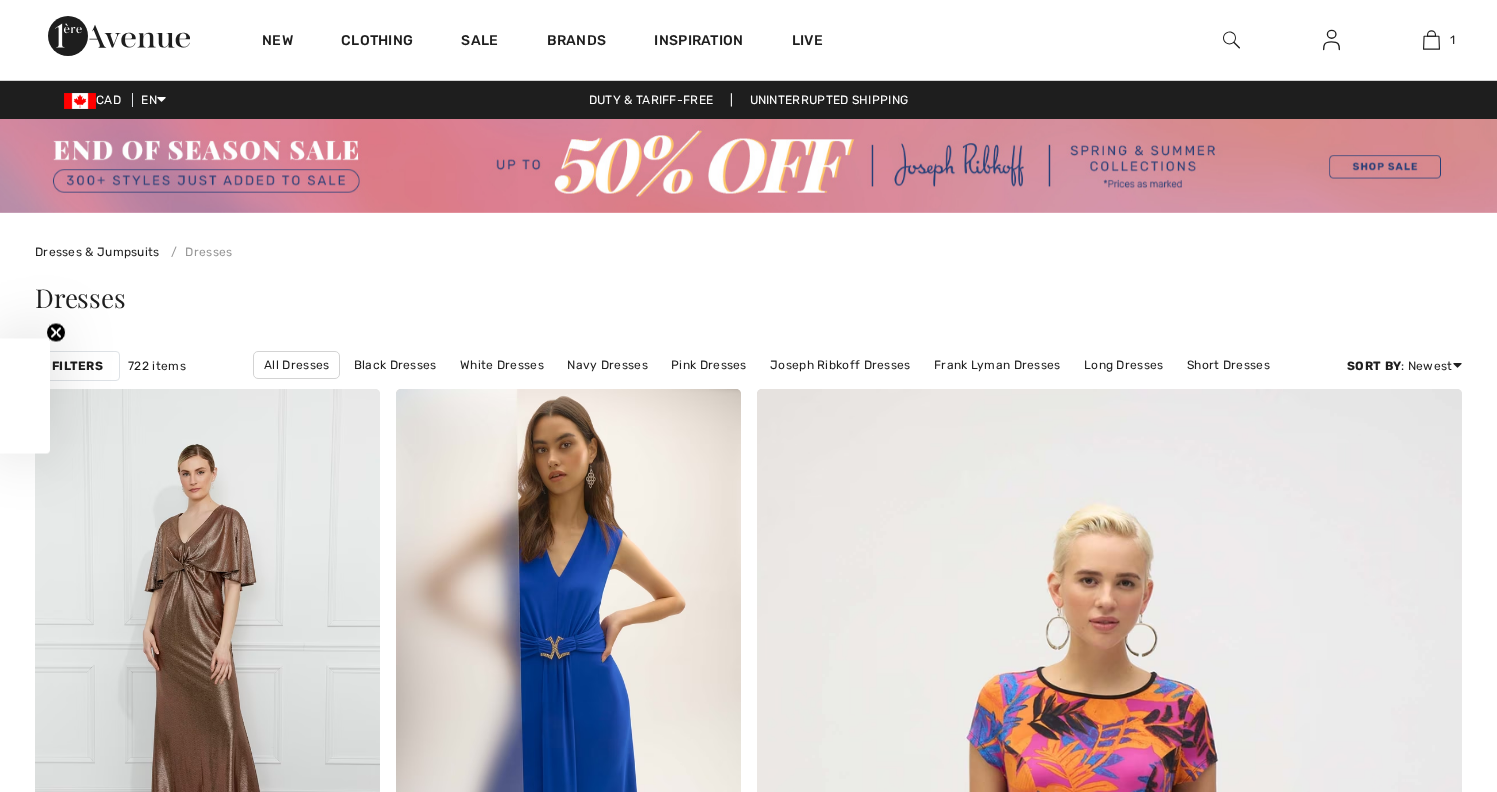 scroll, scrollTop: 0, scrollLeft: 0, axis: both 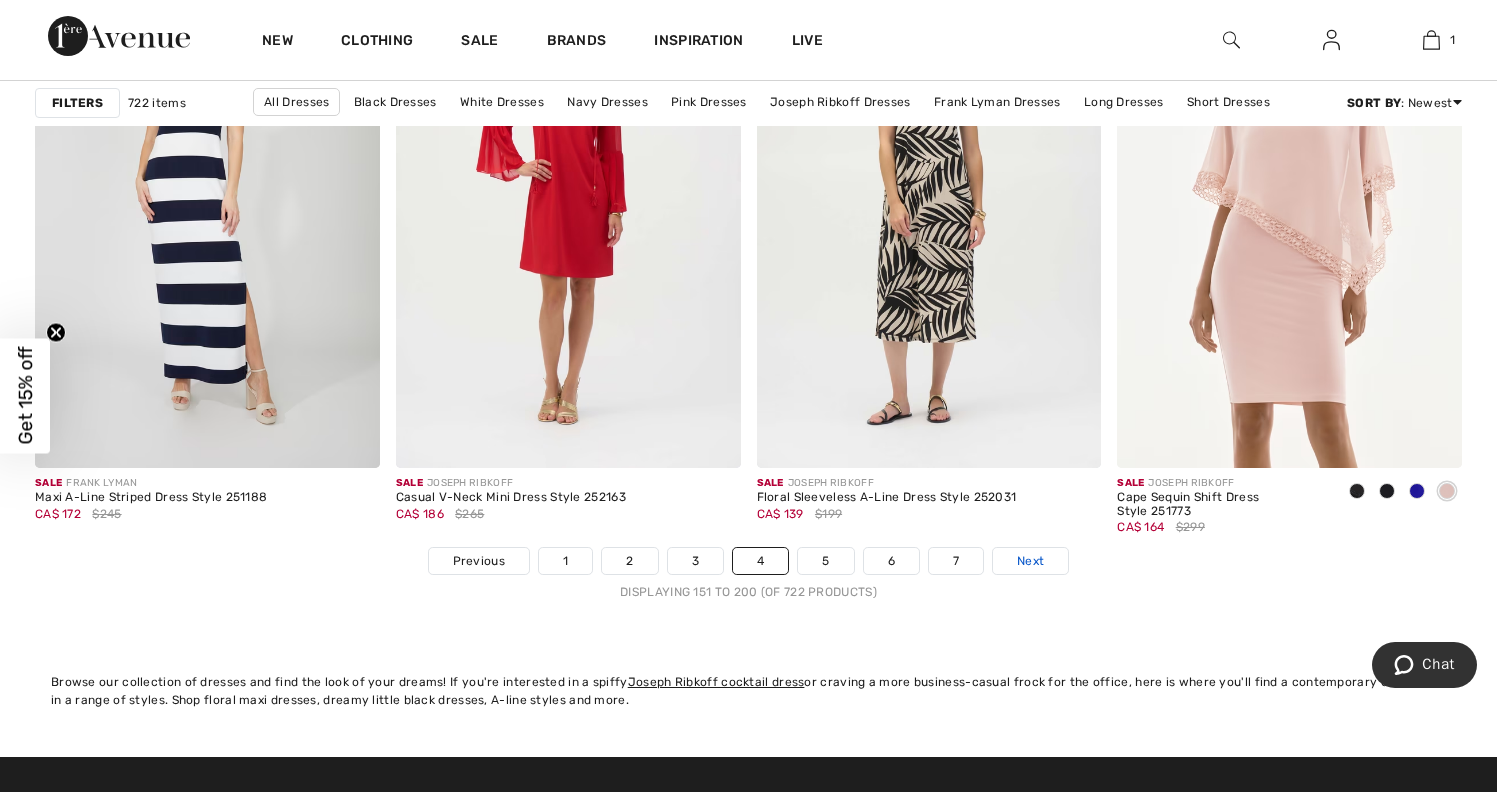 click on "Next" at bounding box center [1030, 561] 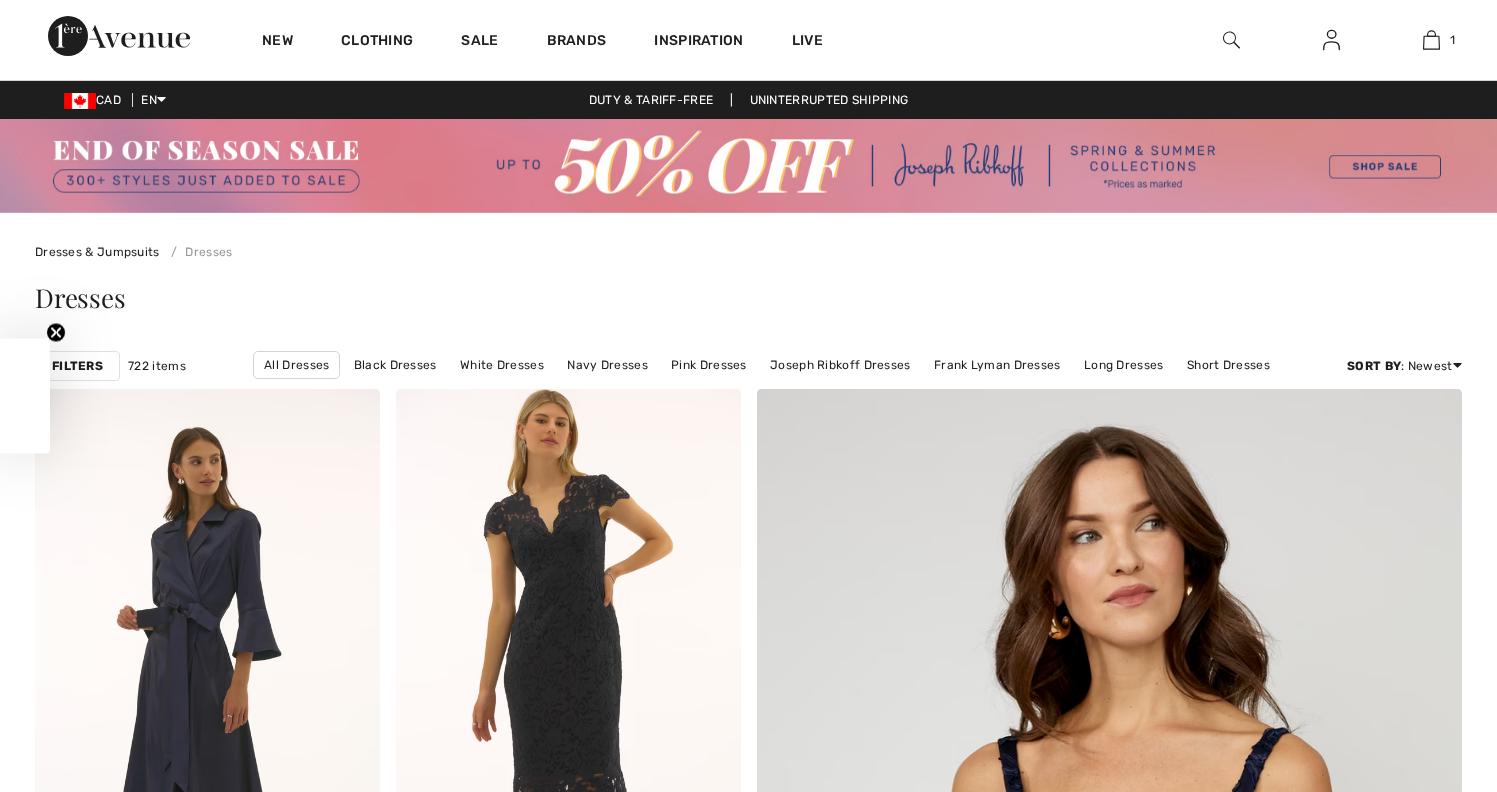 scroll, scrollTop: 0, scrollLeft: 0, axis: both 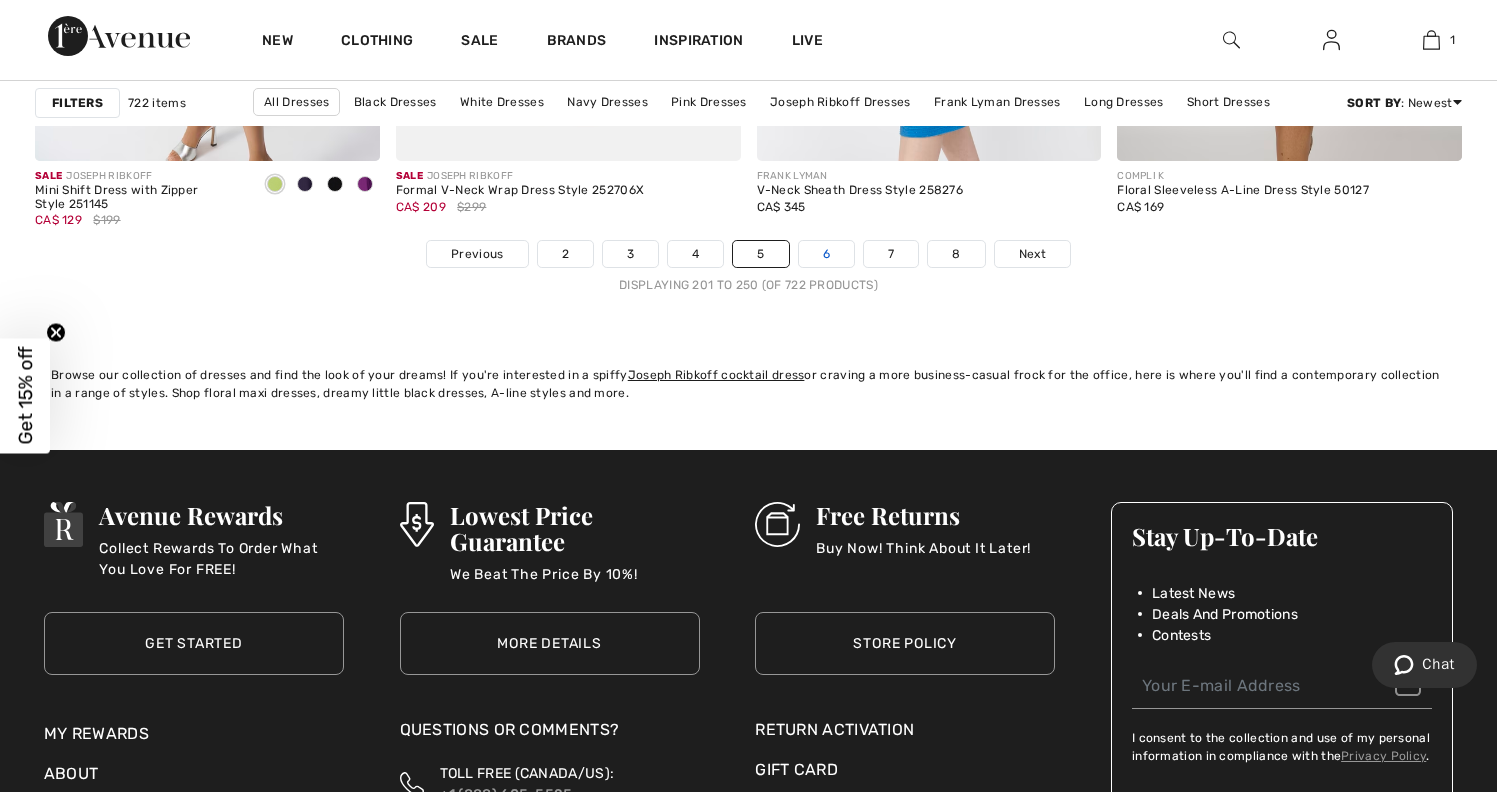 click on "6" at bounding box center (826, 254) 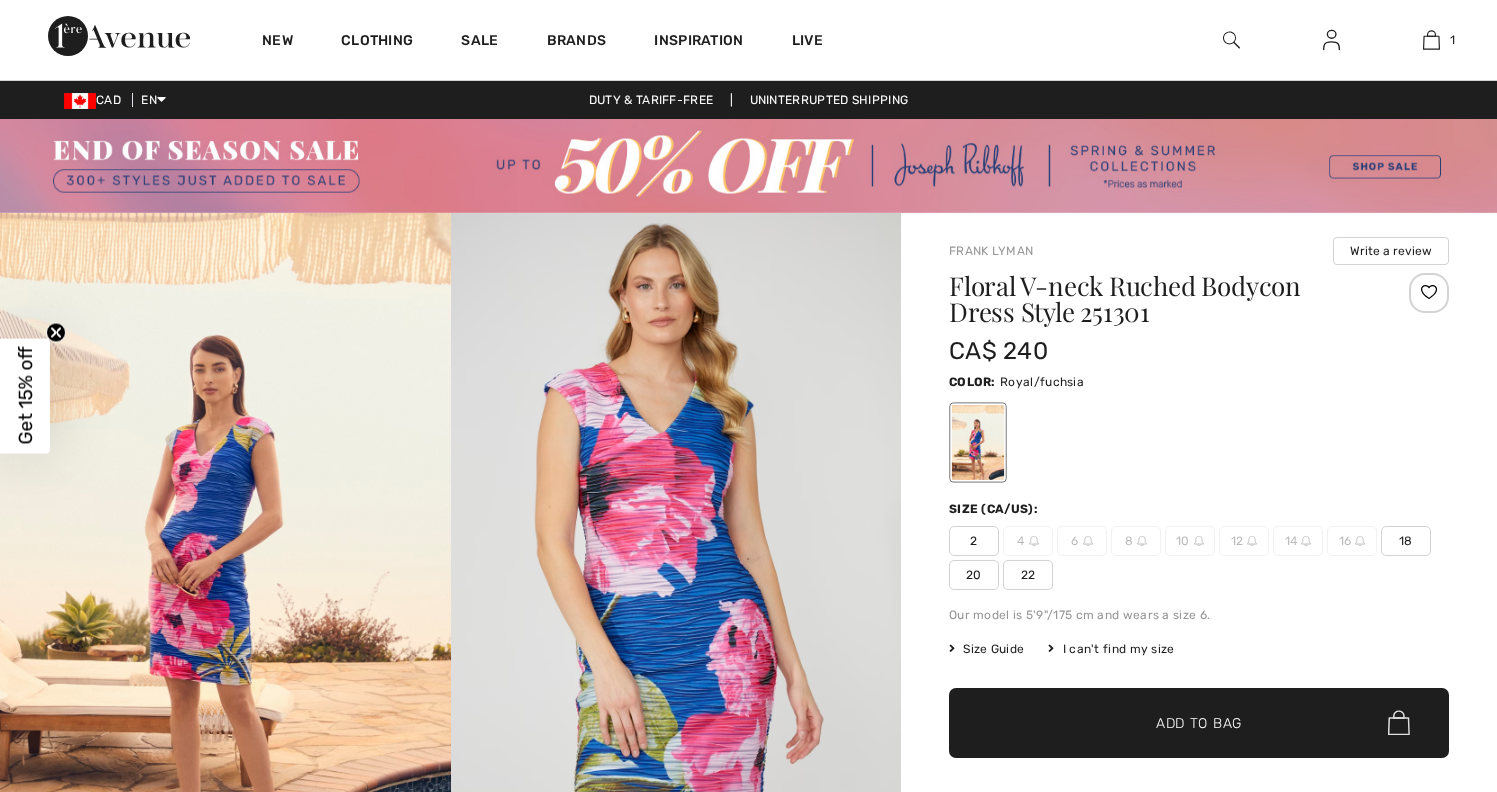 scroll, scrollTop: 0, scrollLeft: 0, axis: both 